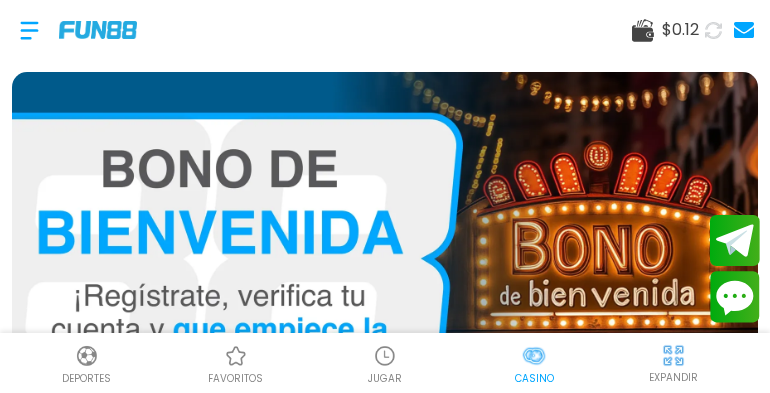 scroll, scrollTop: 0, scrollLeft: 0, axis: both 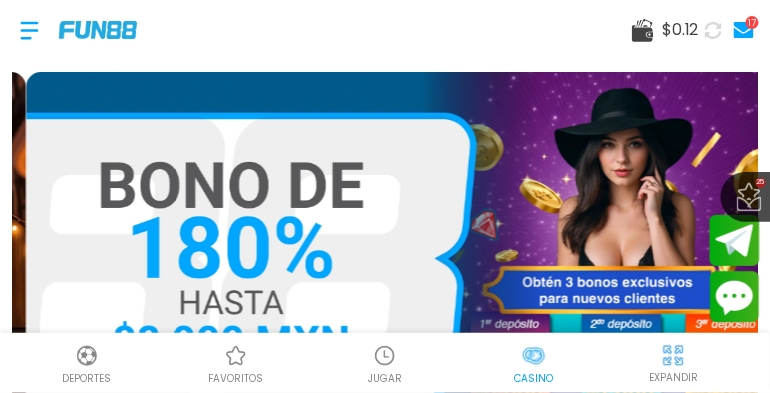 click on "favoritos" at bounding box center (235, 363) 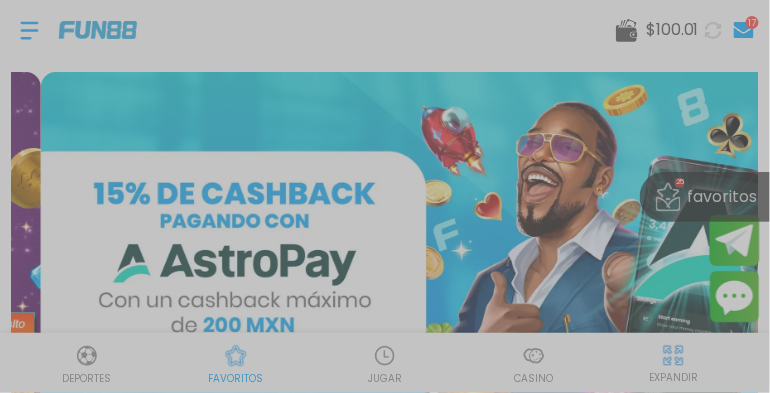 scroll, scrollTop: 0, scrollLeft: 0, axis: both 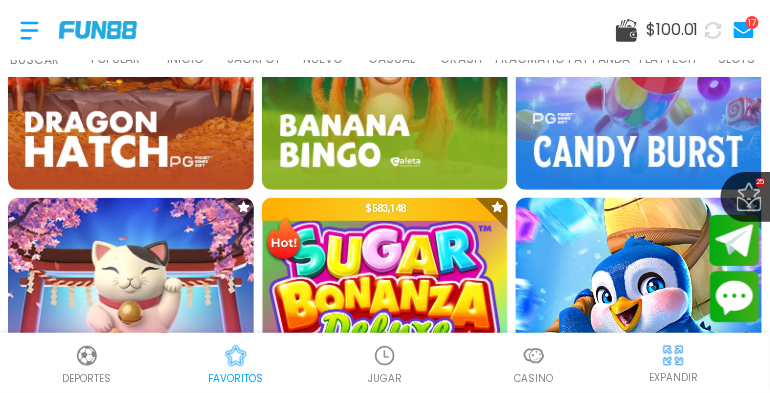 click at bounding box center (639, 321) 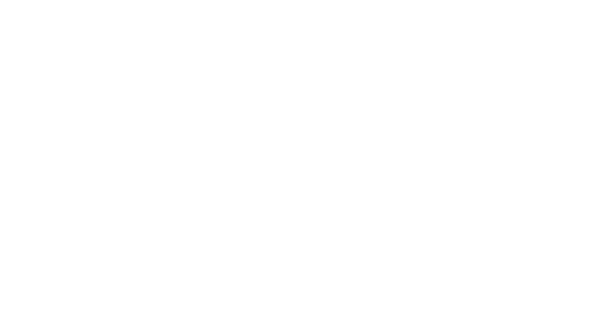 scroll, scrollTop: 0, scrollLeft: 0, axis: both 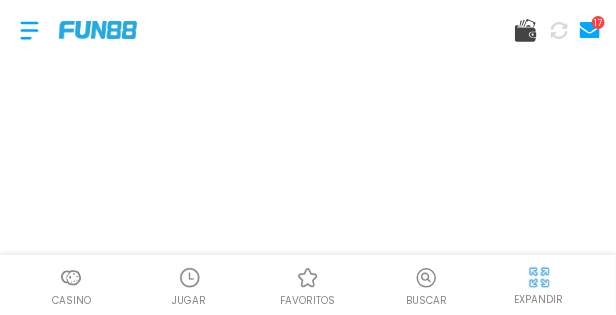 click at bounding box center [71, 278] 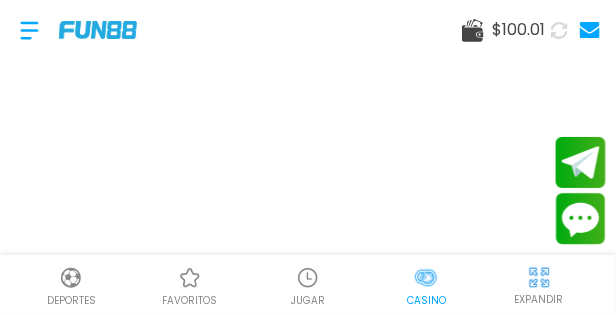 scroll, scrollTop: 0, scrollLeft: 0, axis: both 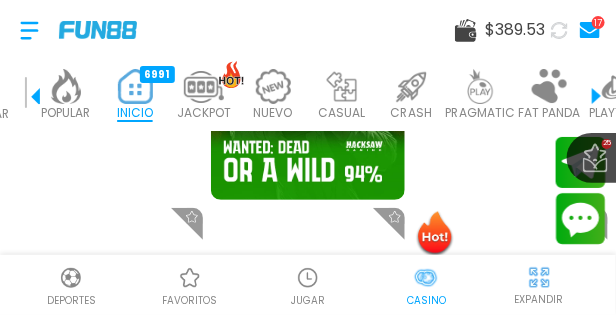 drag, startPoint x: 198, startPoint y: 298, endPoint x: 175, endPoint y: 309, distance: 25.495098 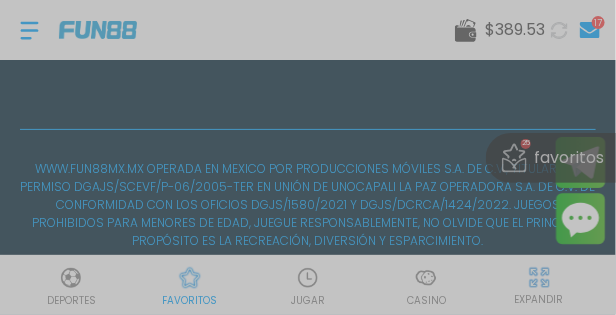 scroll, scrollTop: 711, scrollLeft: 0, axis: vertical 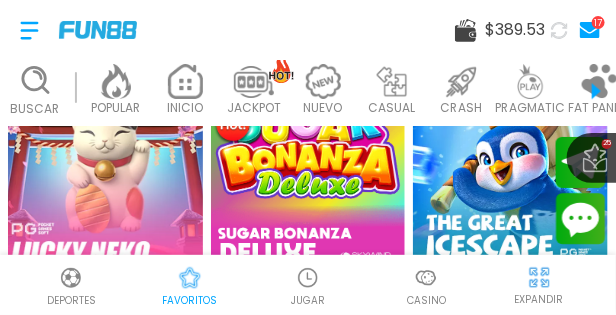 click at bounding box center [105, 178] 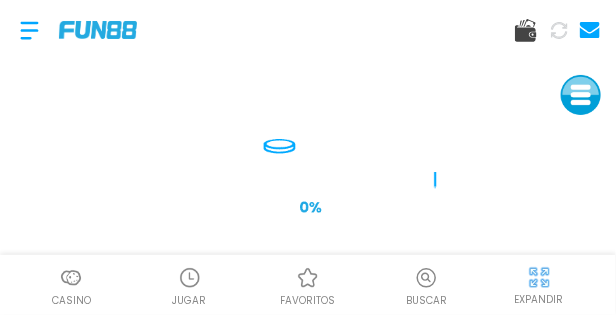 scroll, scrollTop: 0, scrollLeft: 0, axis: both 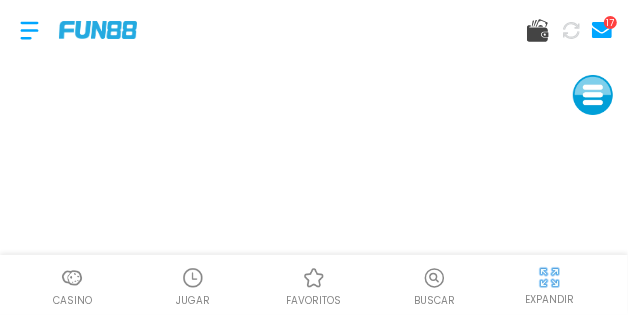 click on "Buscar" at bounding box center [434, 285] 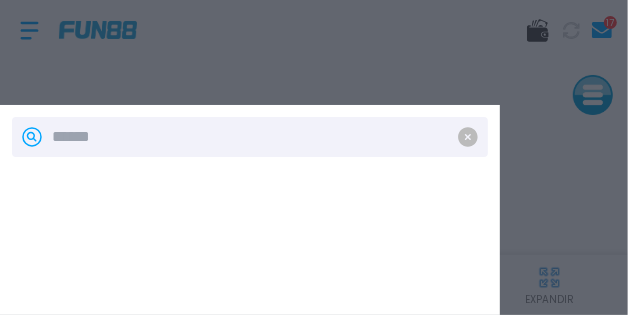 click at bounding box center (246, 137) 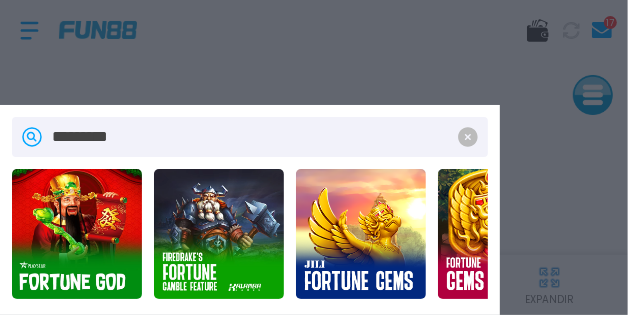 type on "*********" 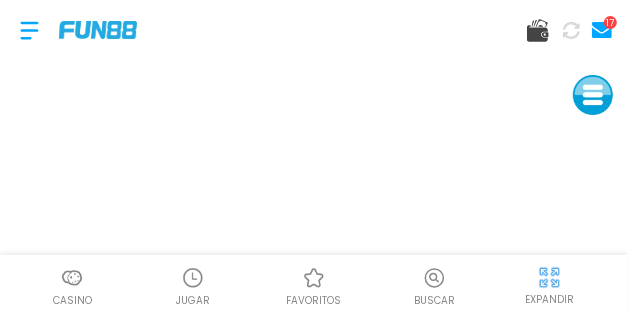 click at bounding box center [29, 30] 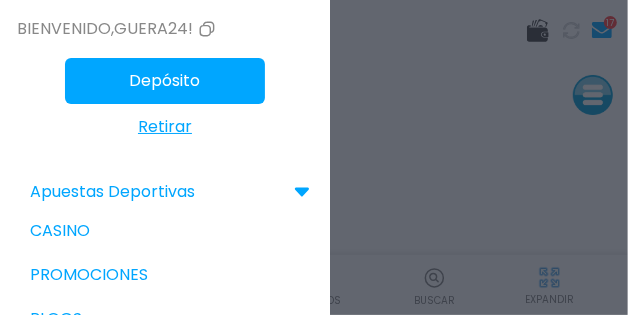 click on "Casino" at bounding box center [165, 231] 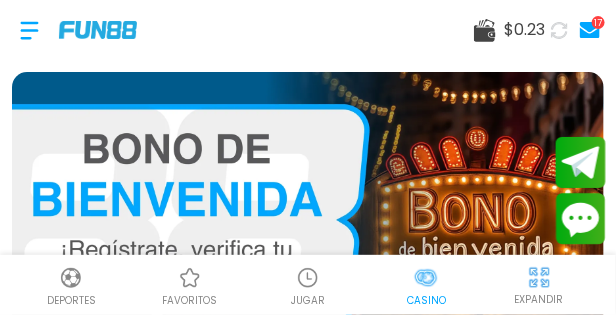 scroll, scrollTop: 0, scrollLeft: 50, axis: horizontal 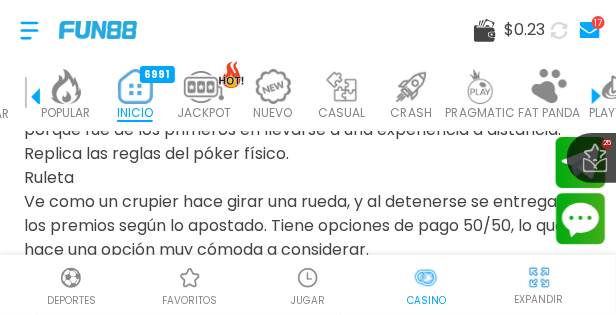 click at bounding box center [29, 30] 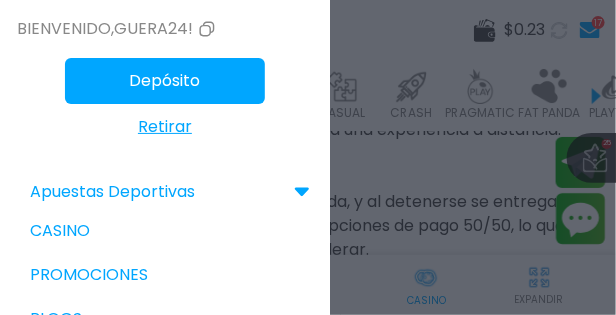 scroll, scrollTop: 607, scrollLeft: 0, axis: vertical 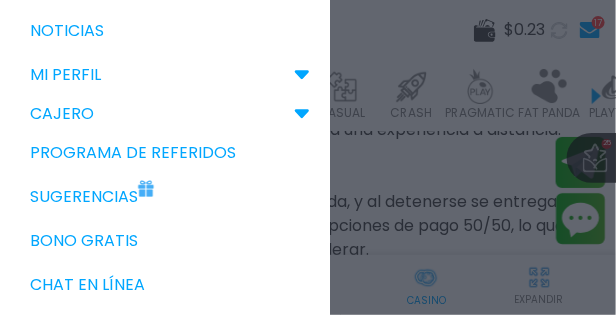 click on "Bono Gratis" at bounding box center [165, 241] 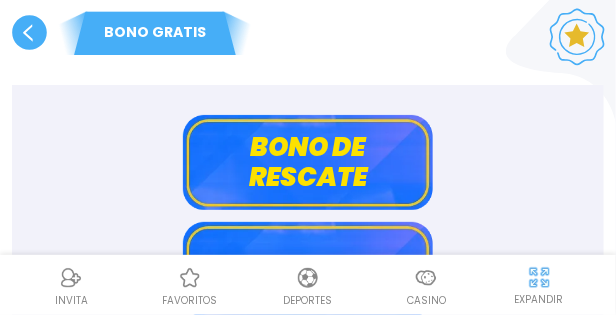 click on "Bono de rescate" at bounding box center (308, 162) 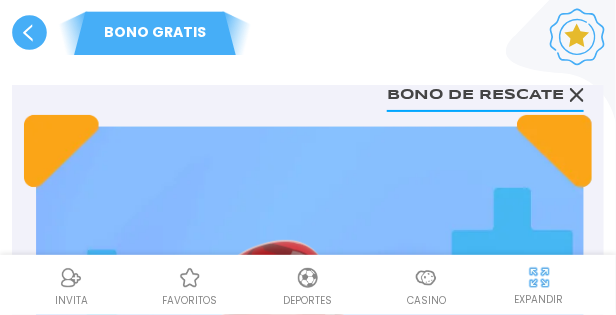 scroll, scrollTop: 1043, scrollLeft: 0, axis: vertical 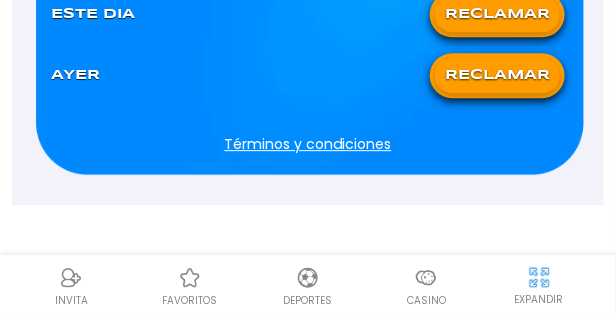click on "RECLAMAR" at bounding box center [497, 14] 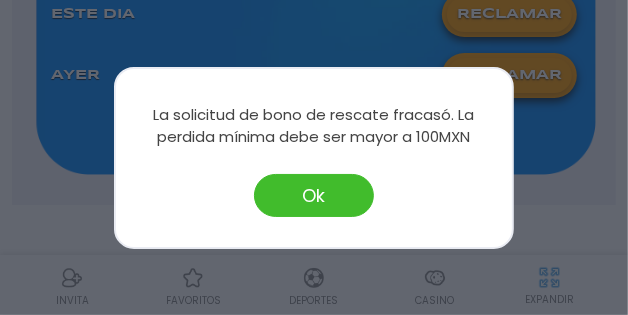 click on "Ok" at bounding box center (314, 195) 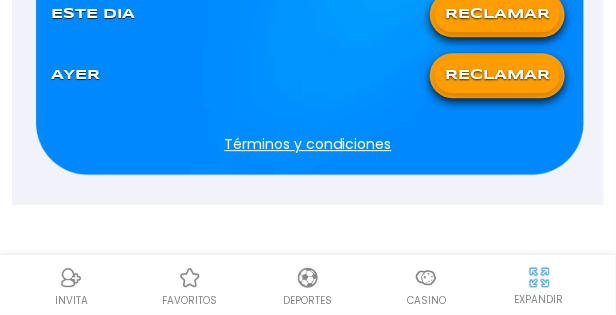 click on "RECLAMAR" at bounding box center [497, 75] 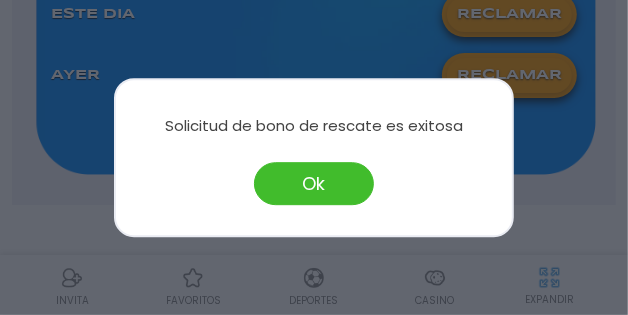 click on "Ok" at bounding box center [314, 183] 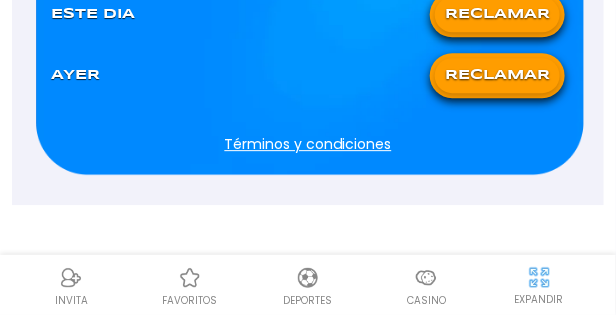 click at bounding box center [426, 278] 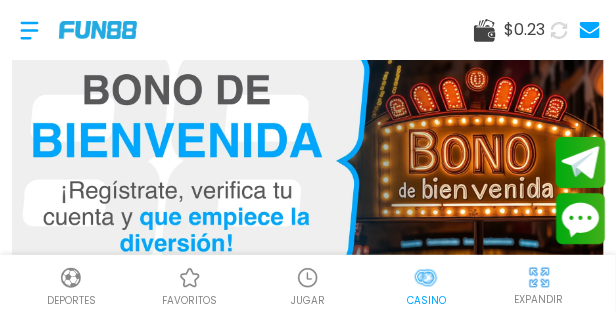 scroll, scrollTop: 0, scrollLeft: 0, axis: both 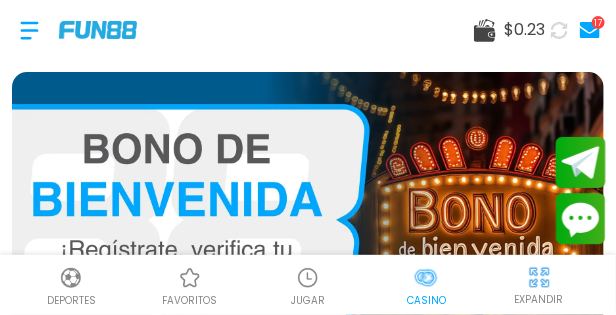 click on "favoritos" at bounding box center [189, 300] 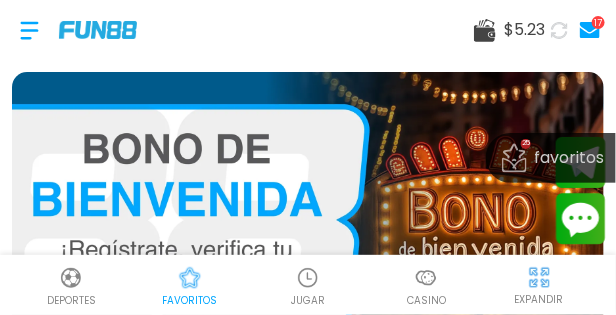 scroll, scrollTop: 0, scrollLeft: 0, axis: both 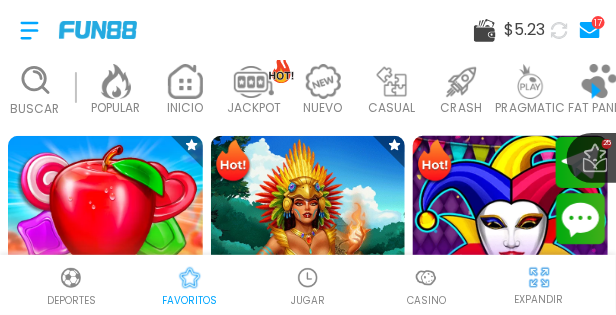 click at bounding box center (511, 234) 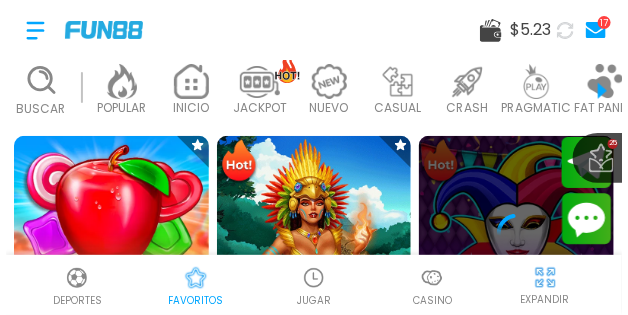 scroll, scrollTop: 0, scrollLeft: 0, axis: both 